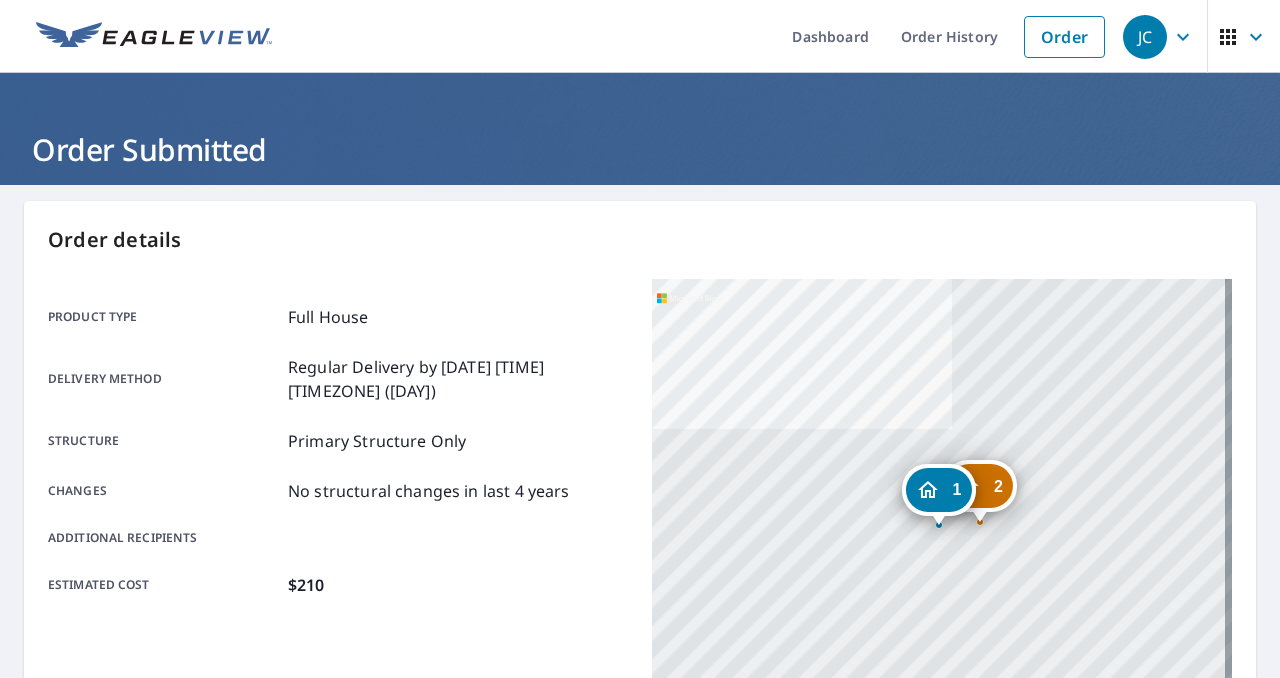 scroll, scrollTop: 0, scrollLeft: 0, axis: both 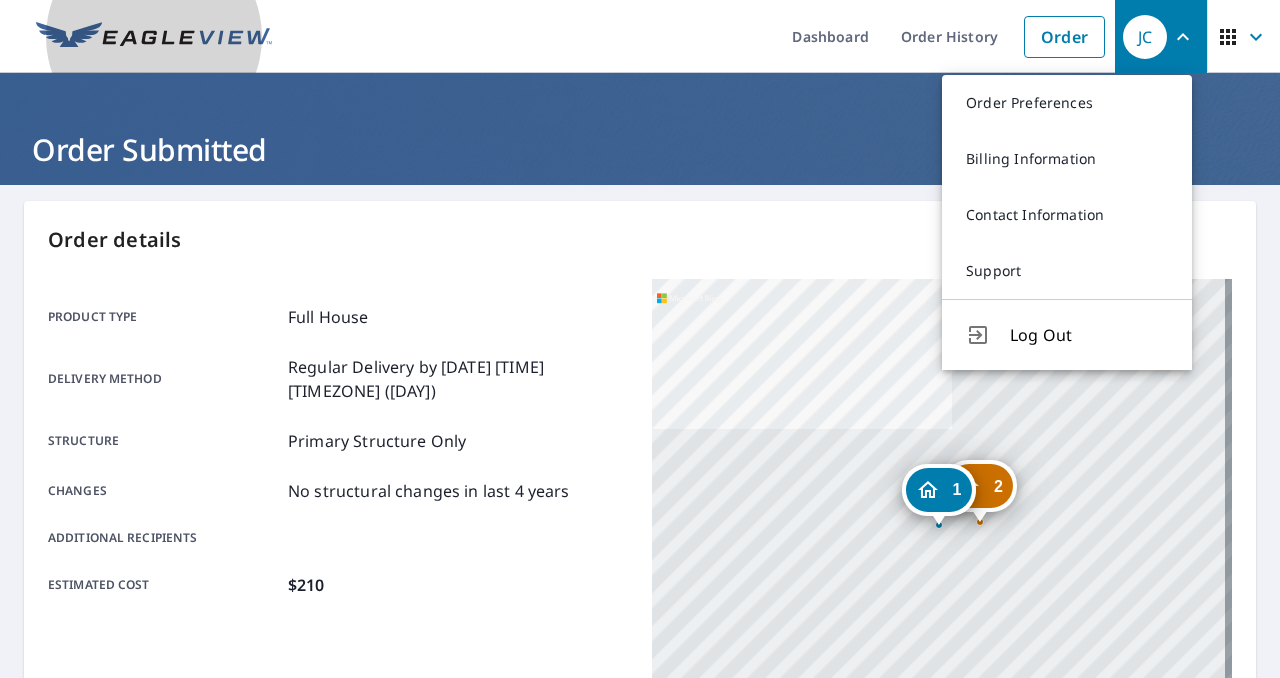 click at bounding box center (154, 37) 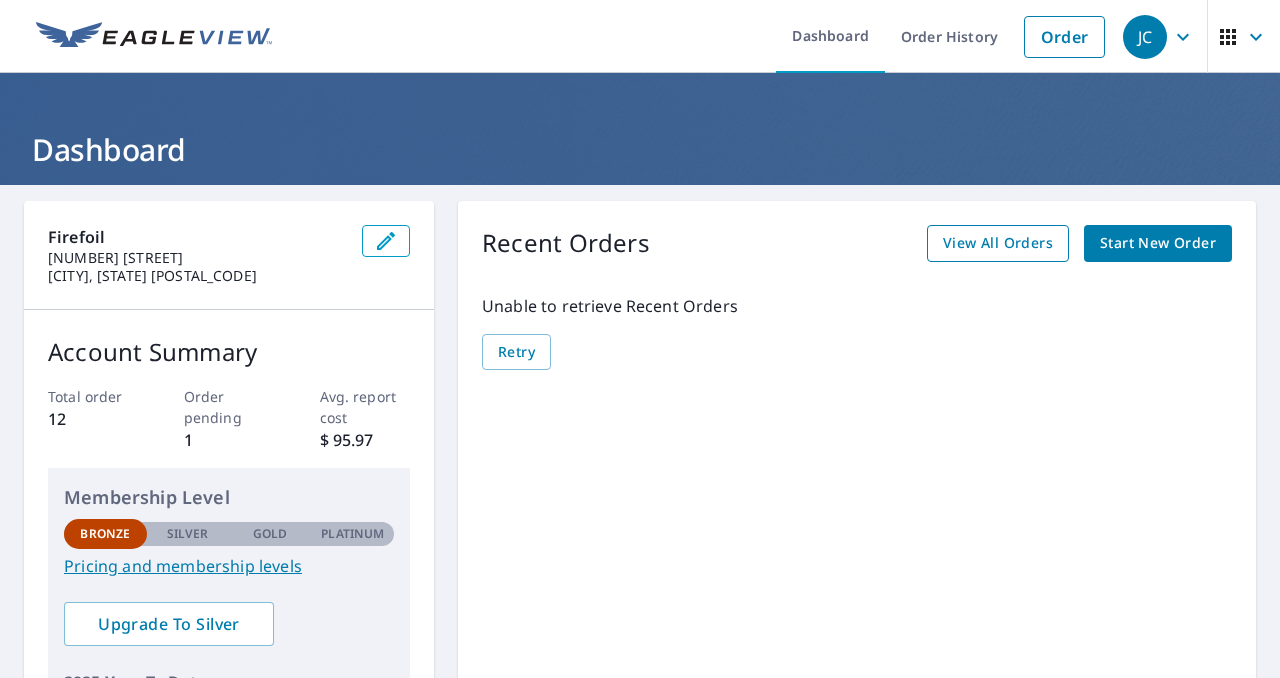 click on "View All Orders" at bounding box center [998, 243] 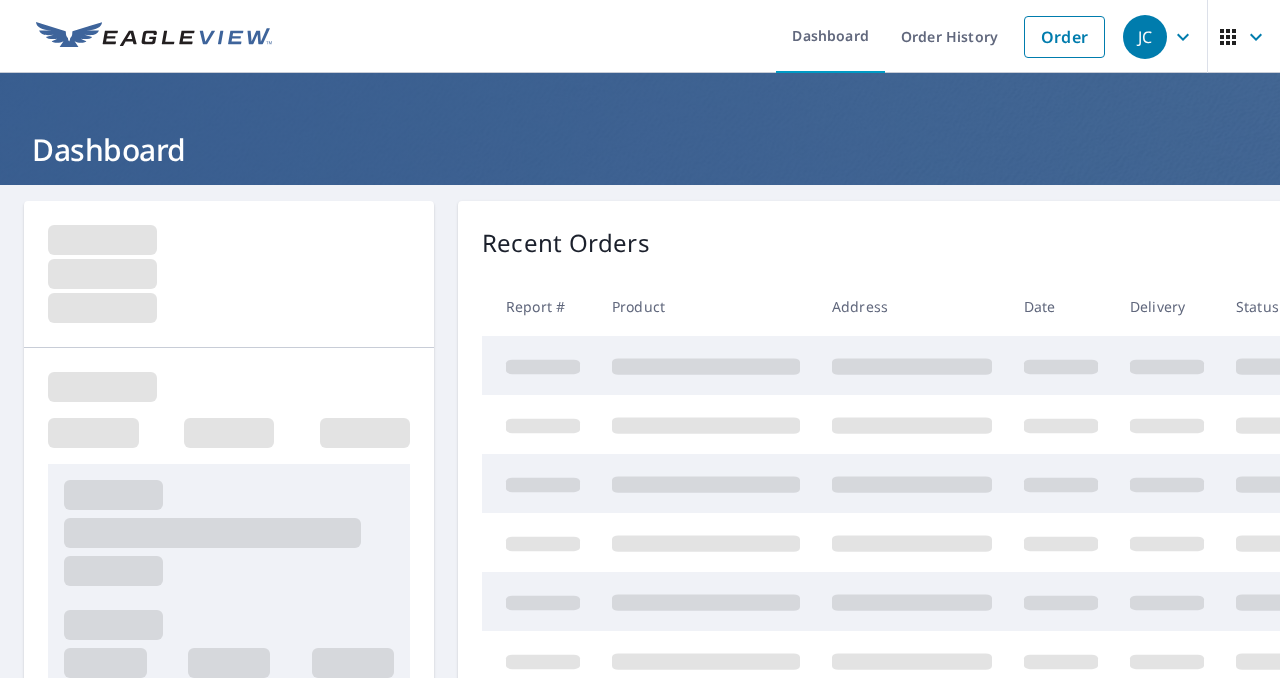 scroll, scrollTop: 0, scrollLeft: 0, axis: both 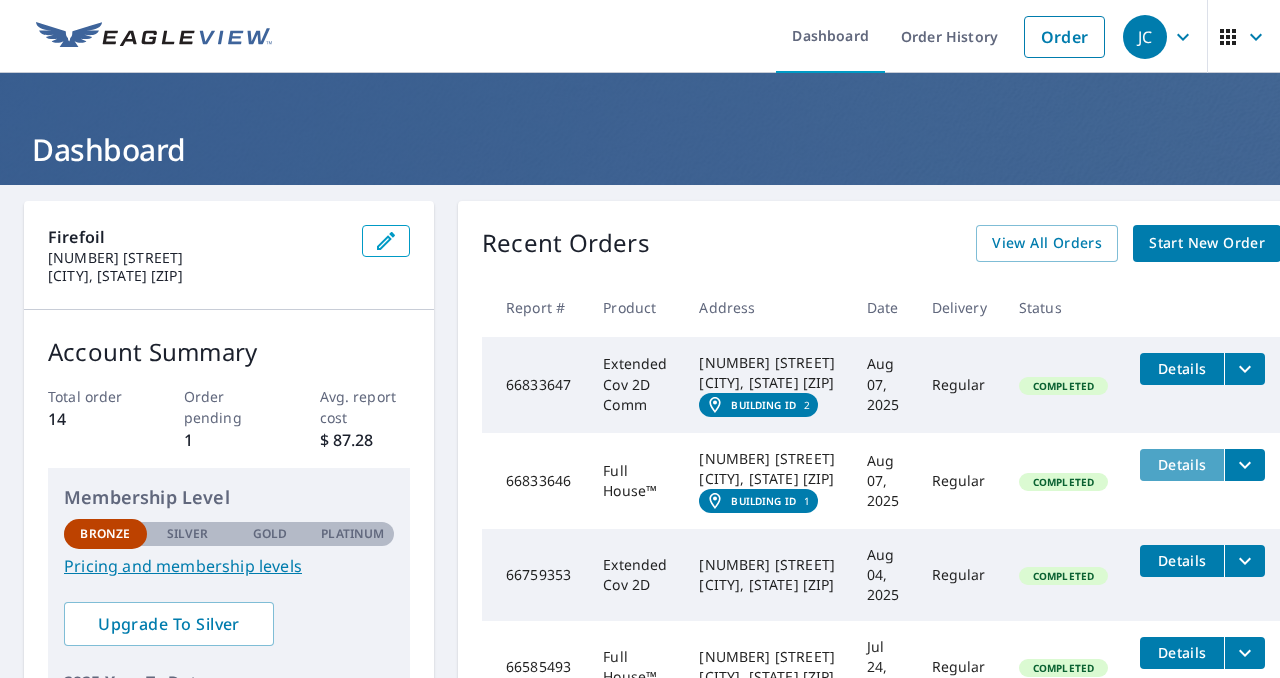 click on "Details" at bounding box center (1182, 464) 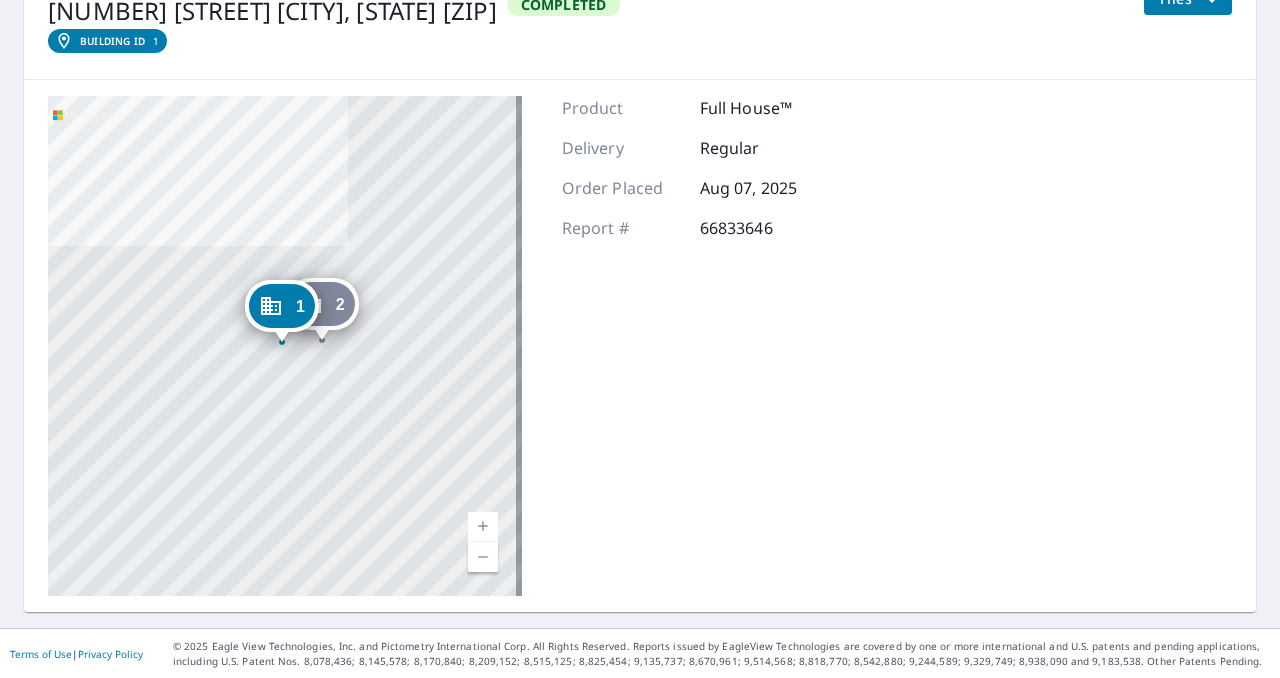 scroll, scrollTop: 0, scrollLeft: 0, axis: both 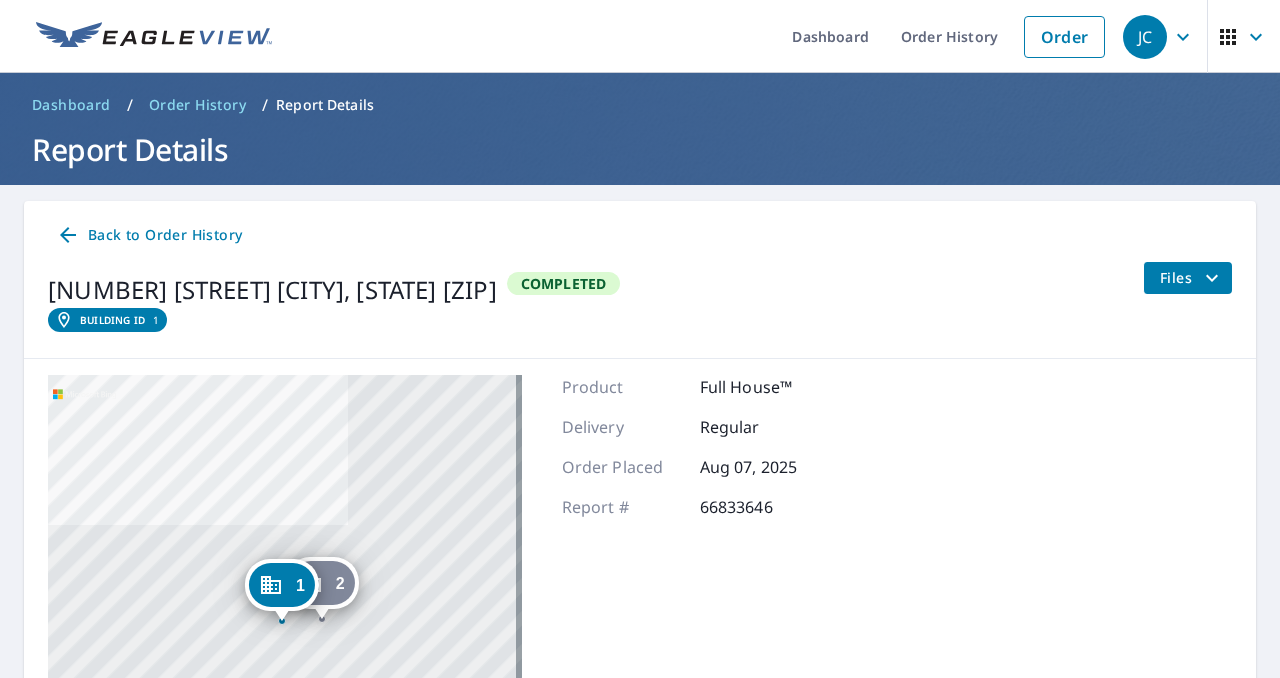 click 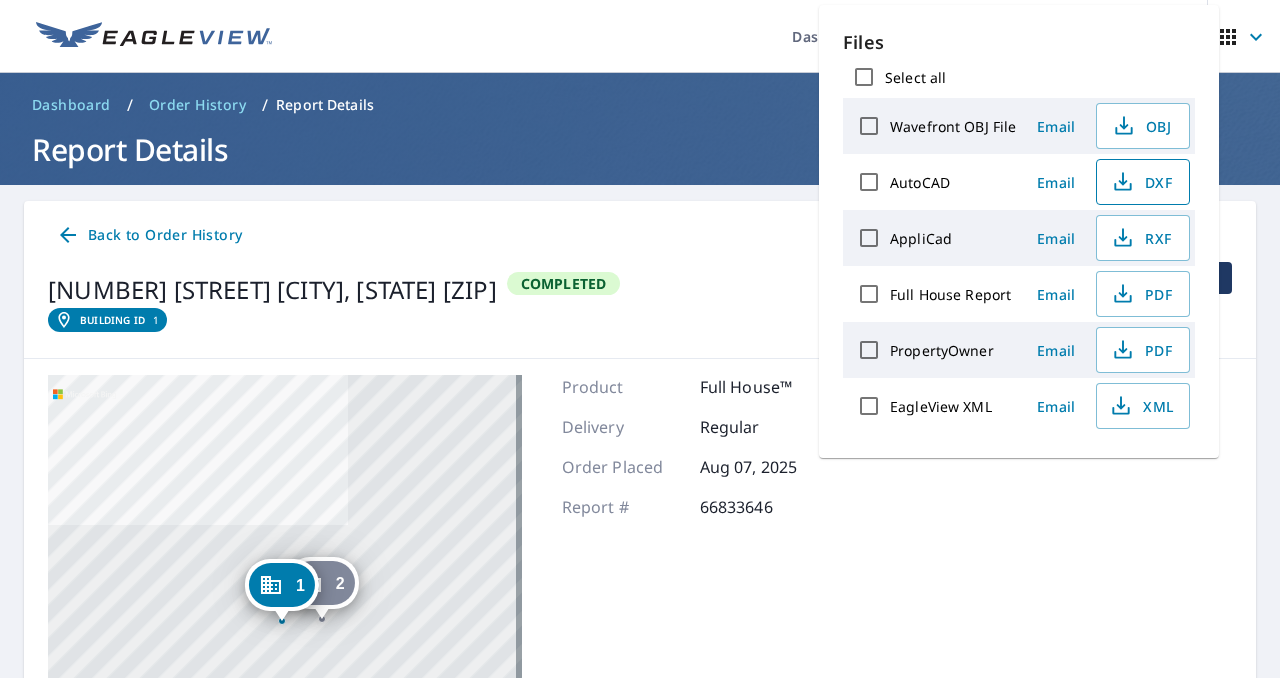 click on "DXF" at bounding box center (1141, 182) 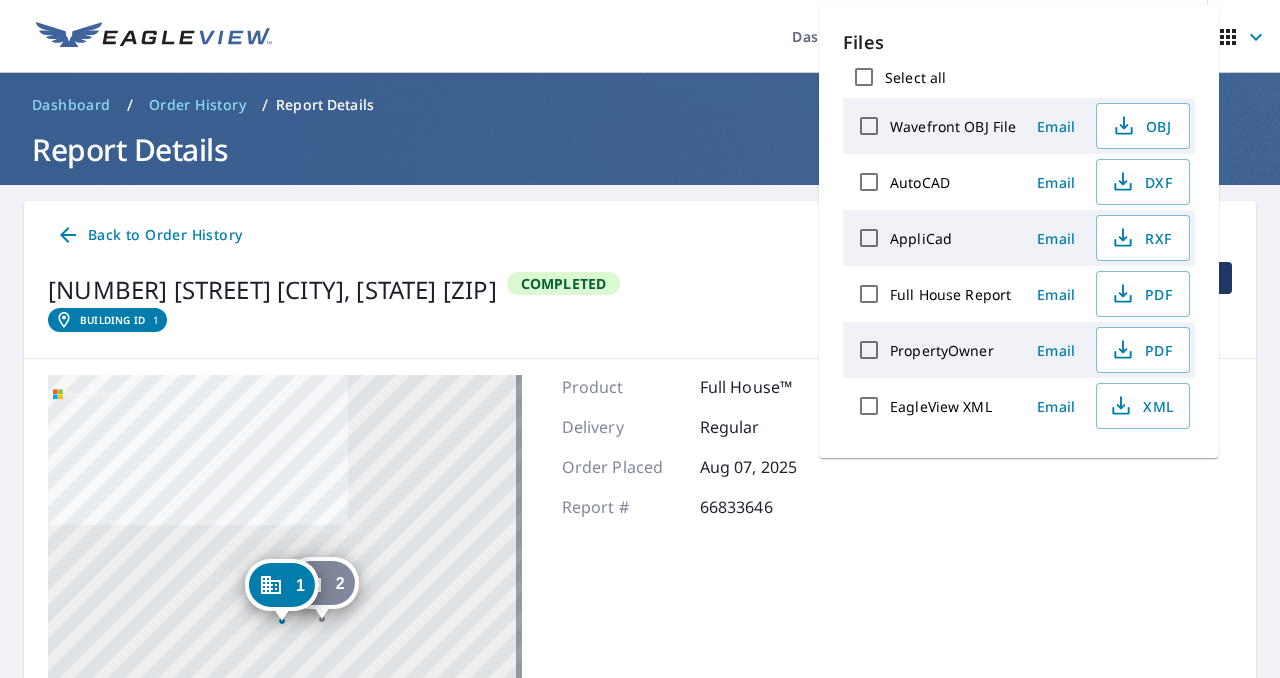 click on "Back to Order History [NUMBER] [STREET]
[CITY], [STATE] [ZIP] Building ID 1 Completed Files" at bounding box center (640, 280) 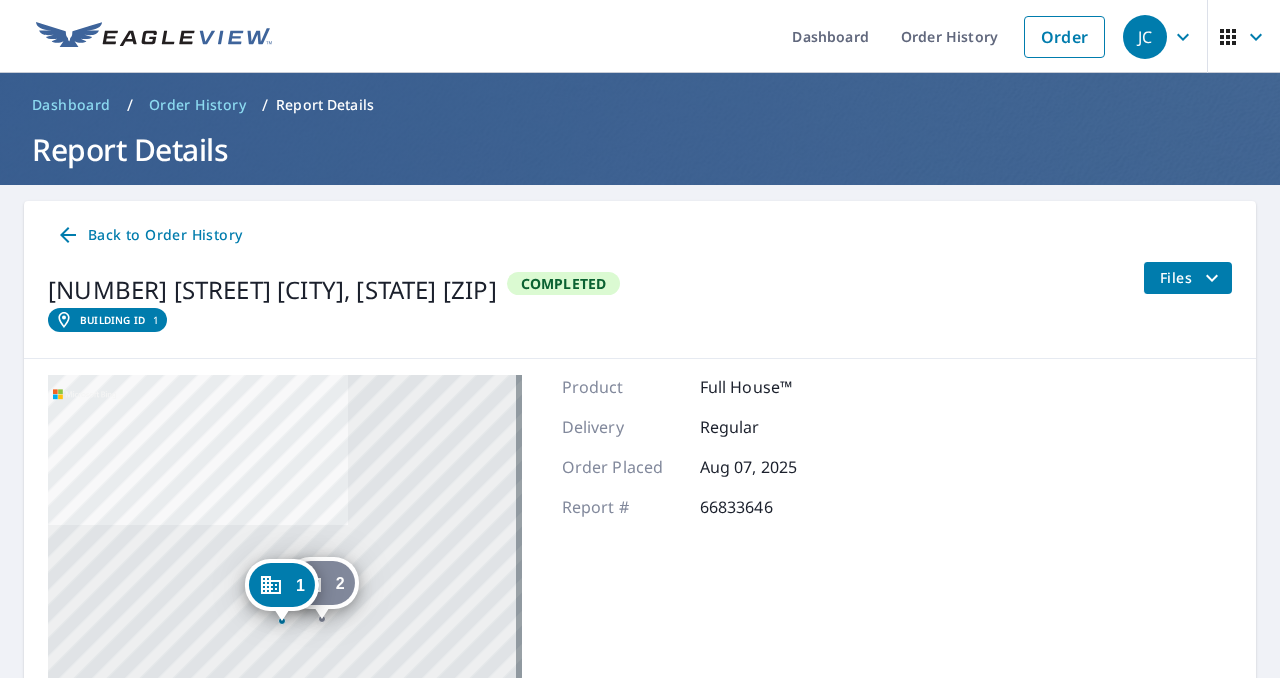 click 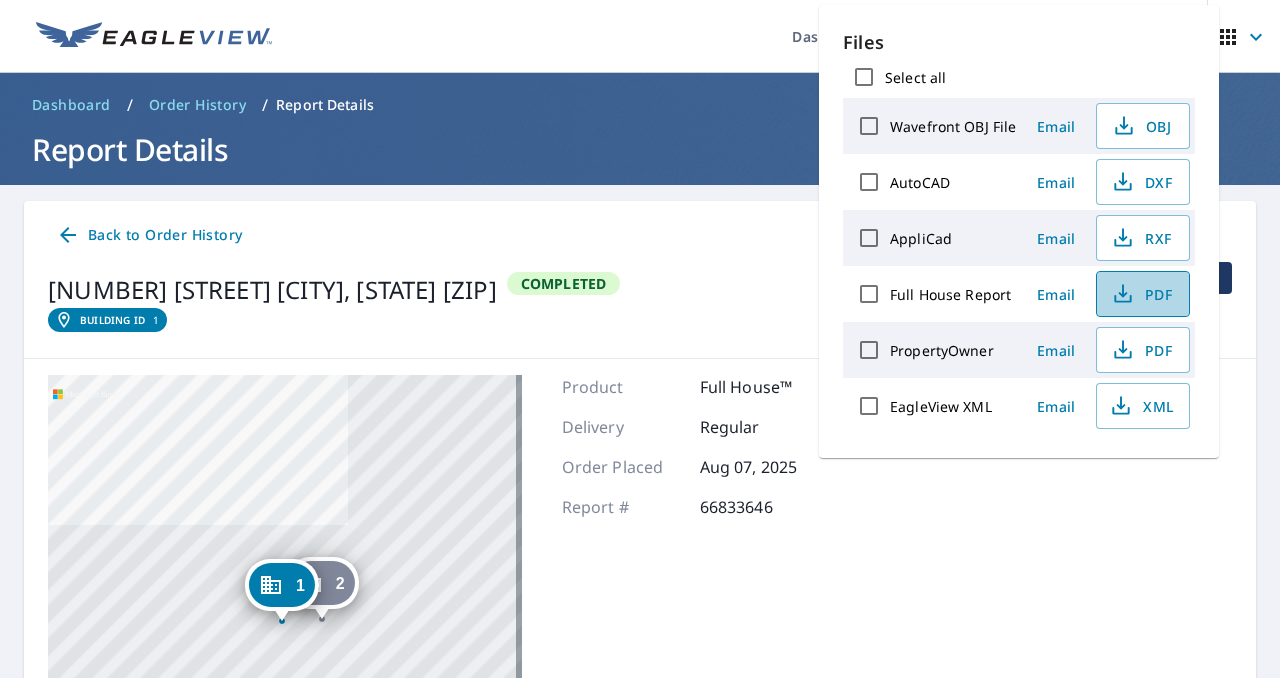 click on "PDF" at bounding box center (1141, 294) 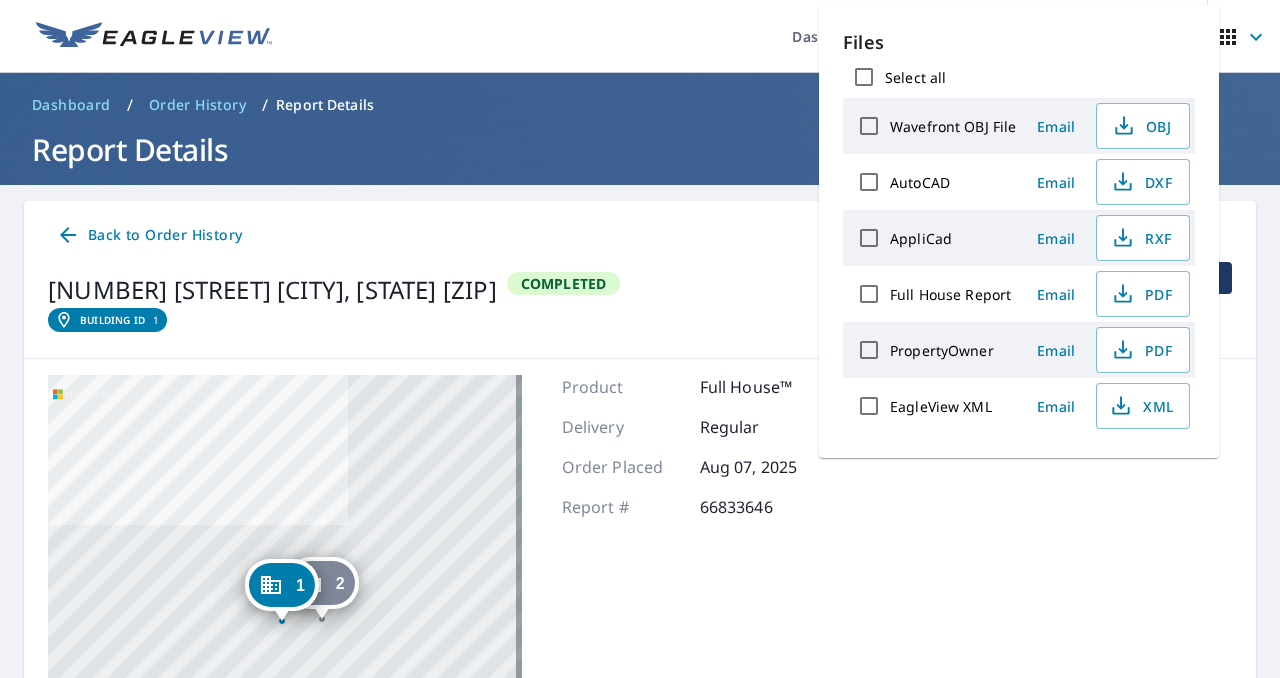 click on "Back to Order History" at bounding box center [640, 235] 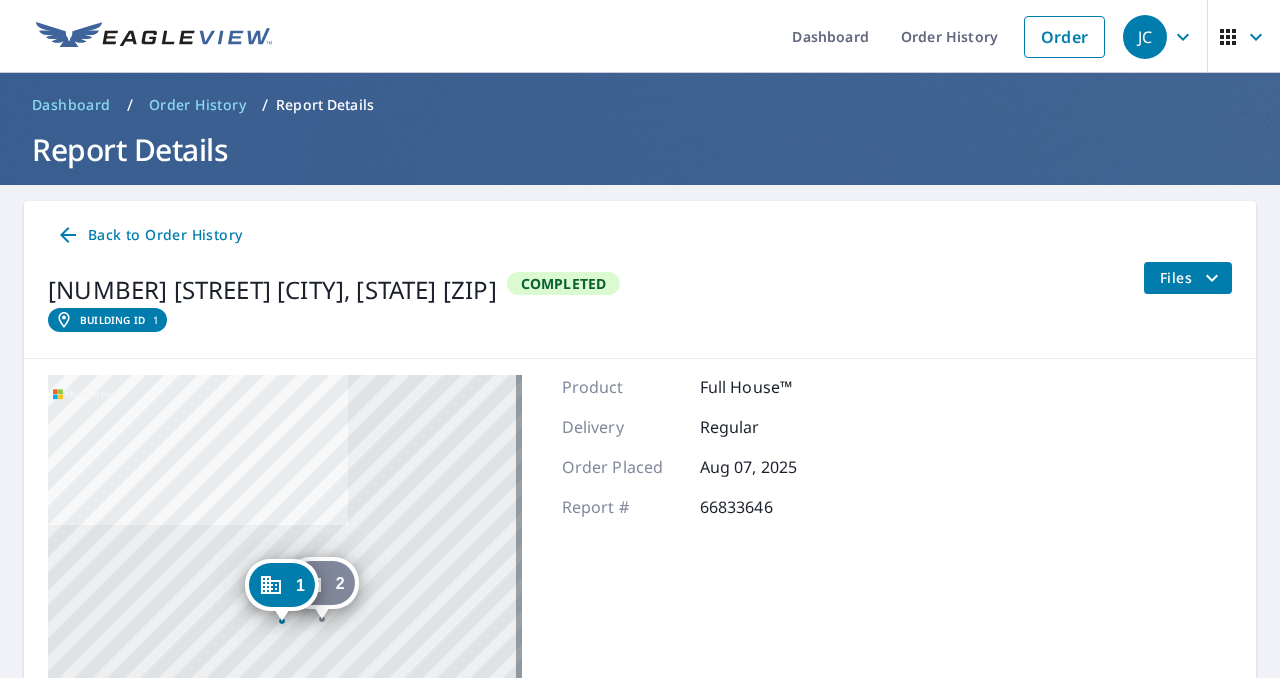 click 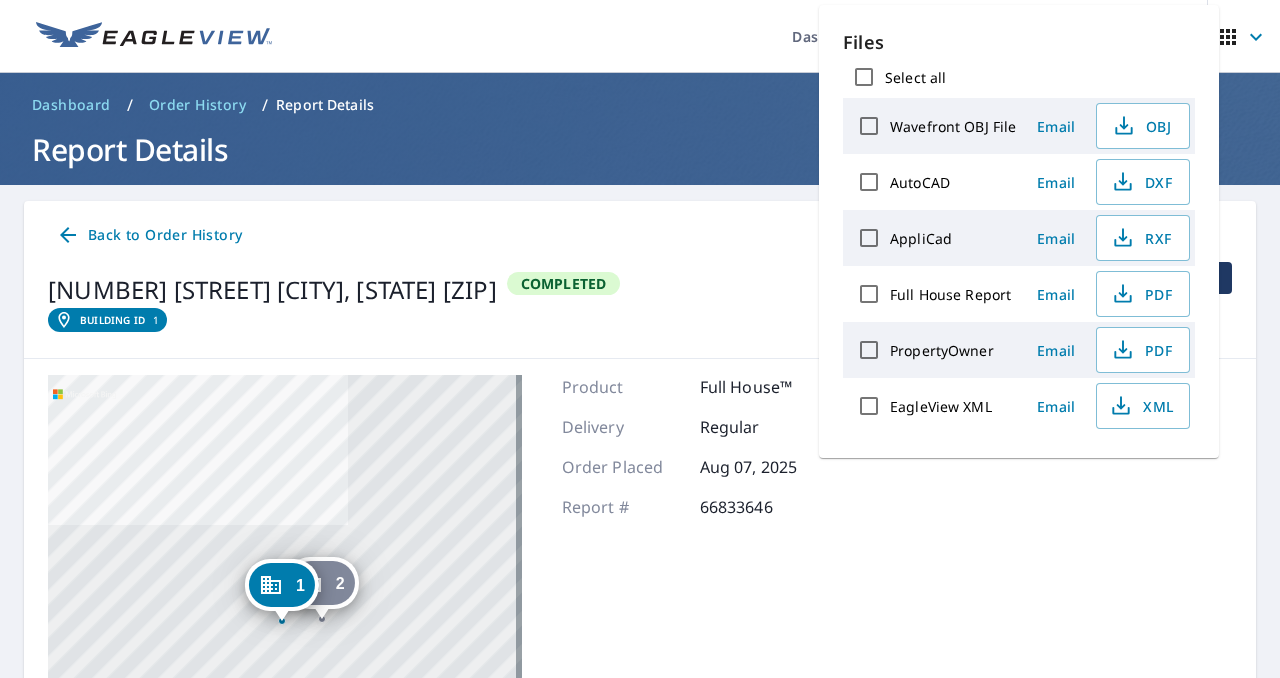 click on "Dashboard / Order History / Report Details Report Details" at bounding box center (640, 129) 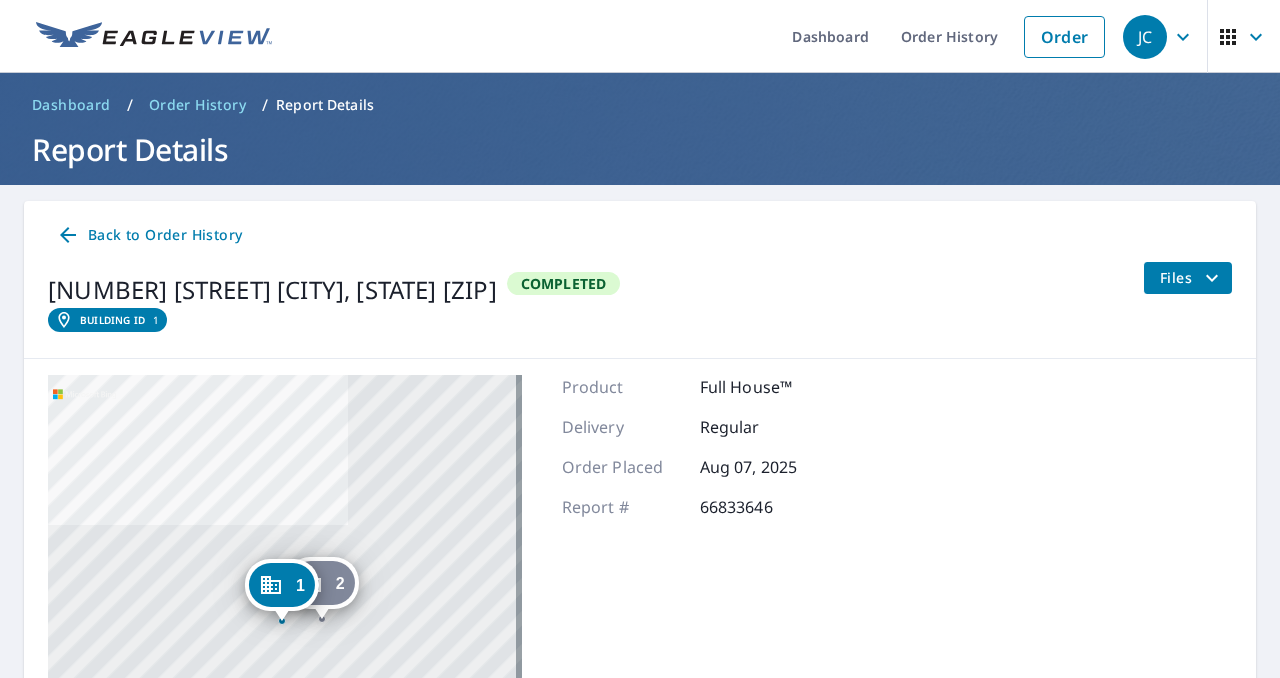click 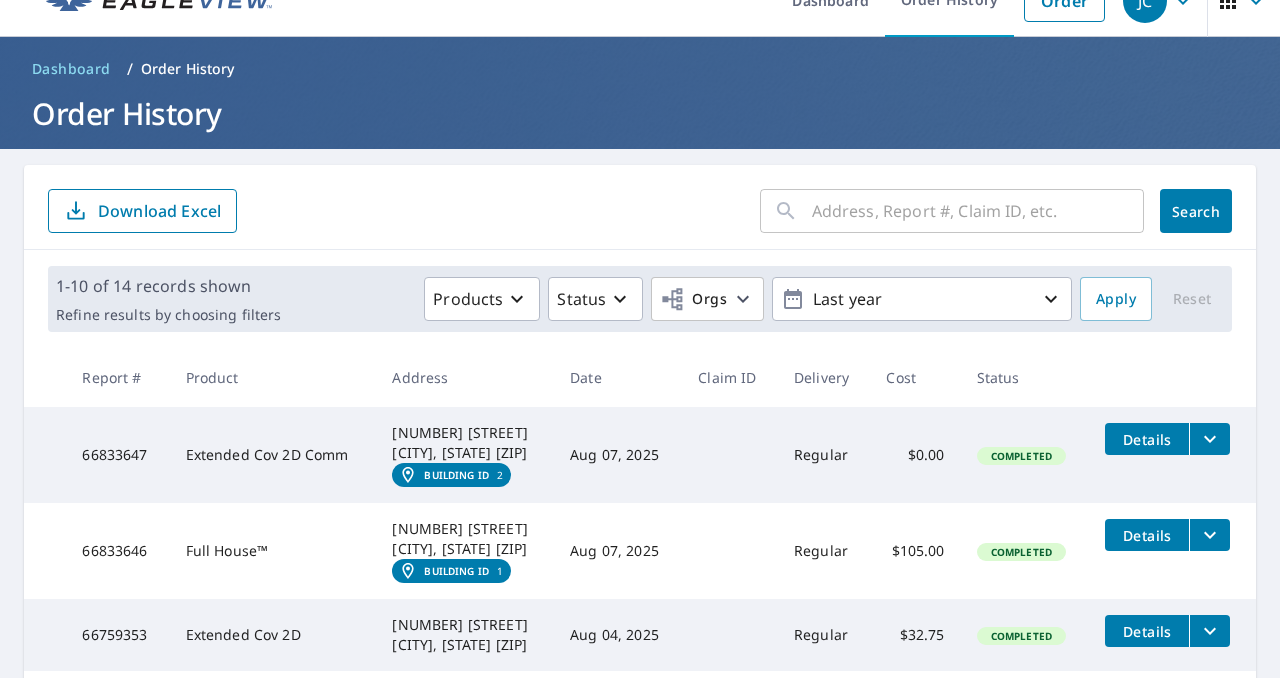 scroll, scrollTop: 145, scrollLeft: 0, axis: vertical 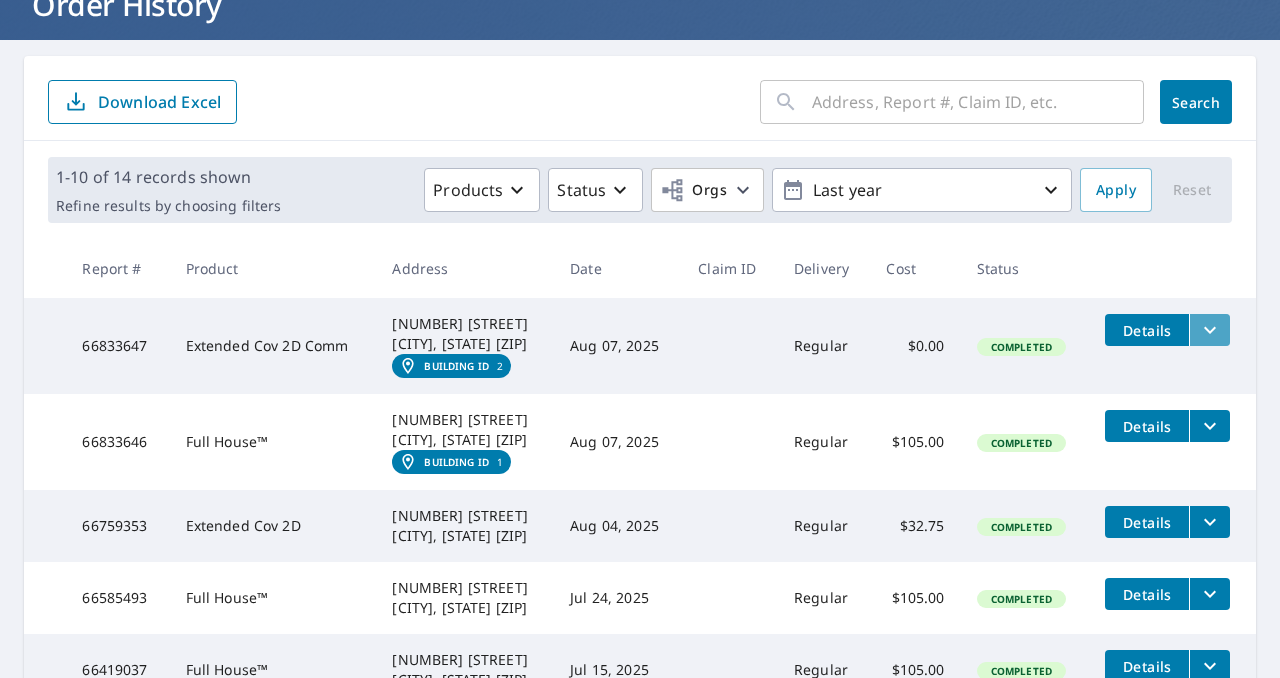 click 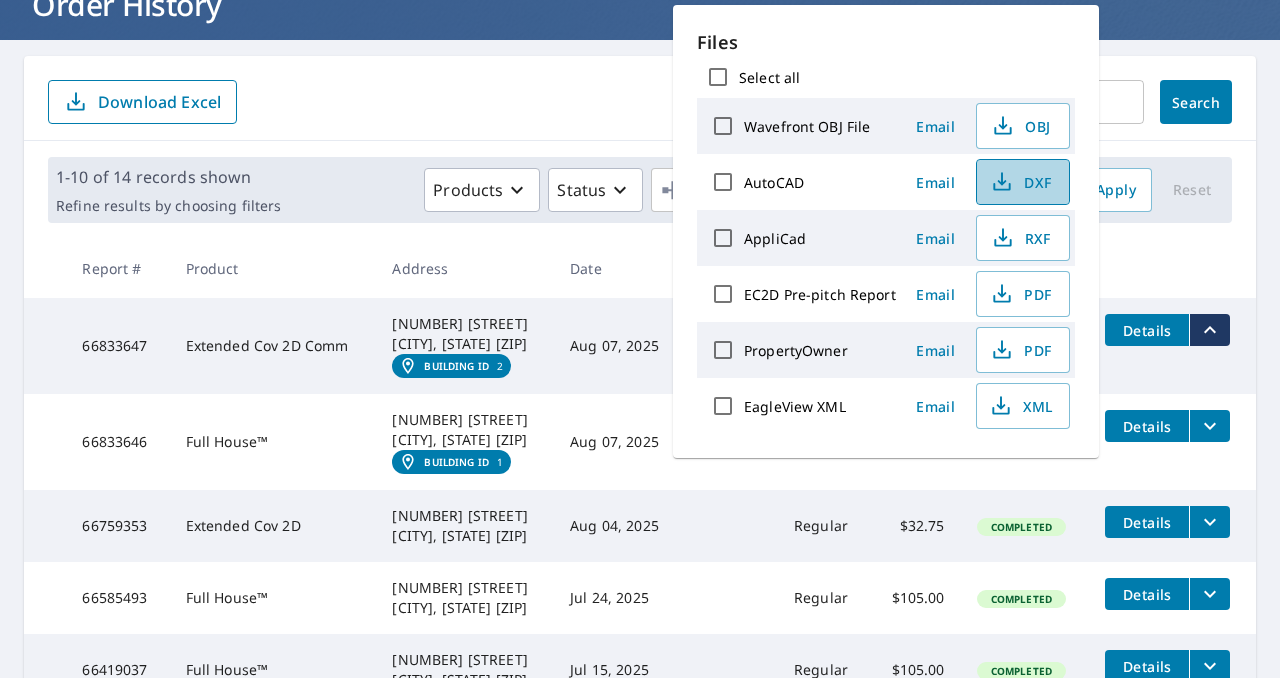 click on "DXF" at bounding box center (1021, 182) 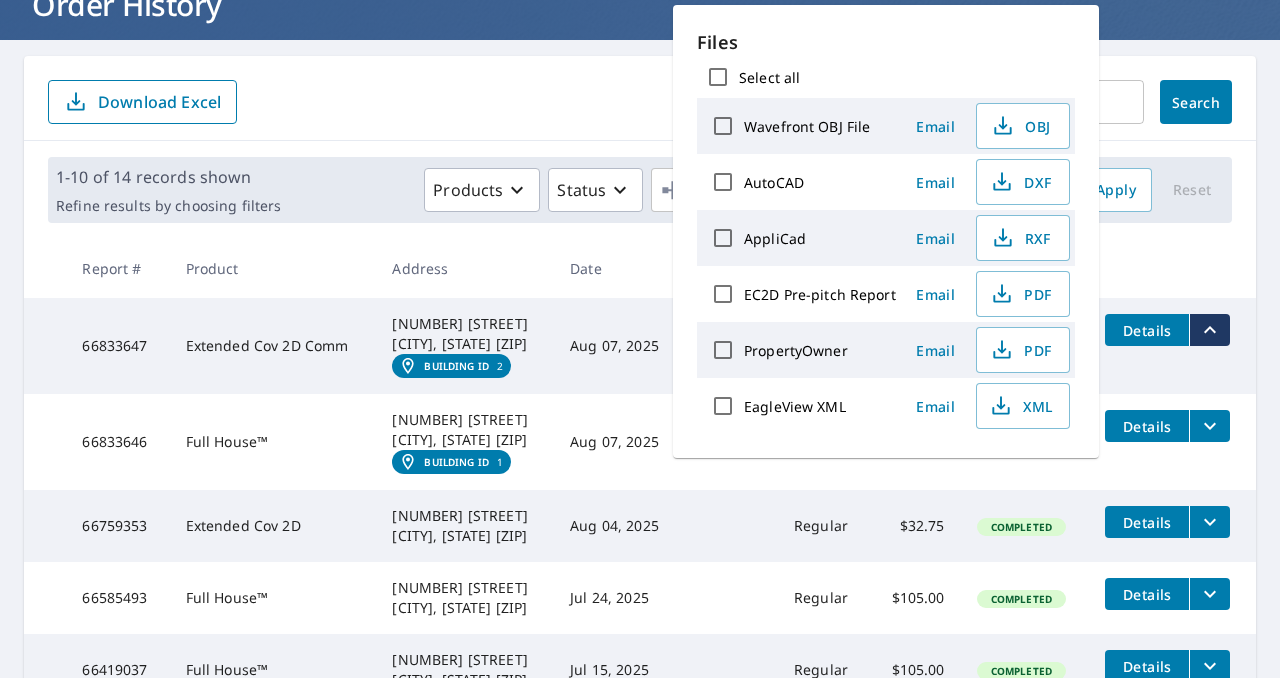 click at bounding box center (1172, 268) 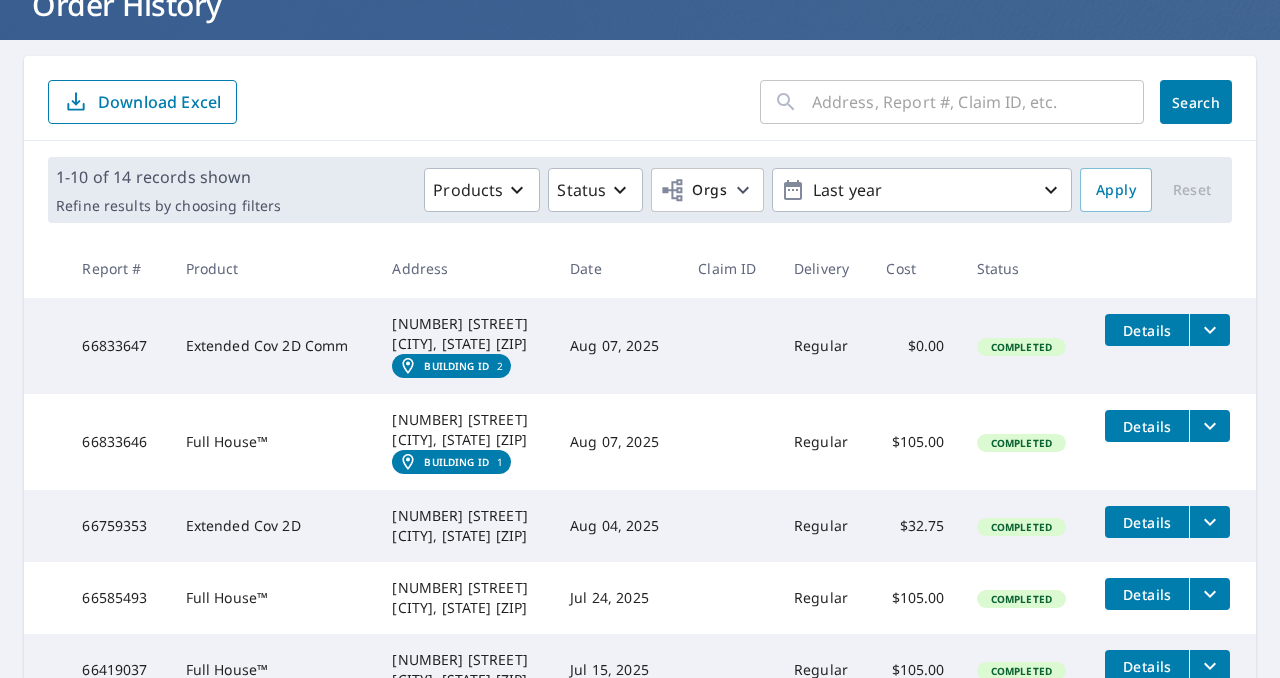 click at bounding box center [1209, 330] 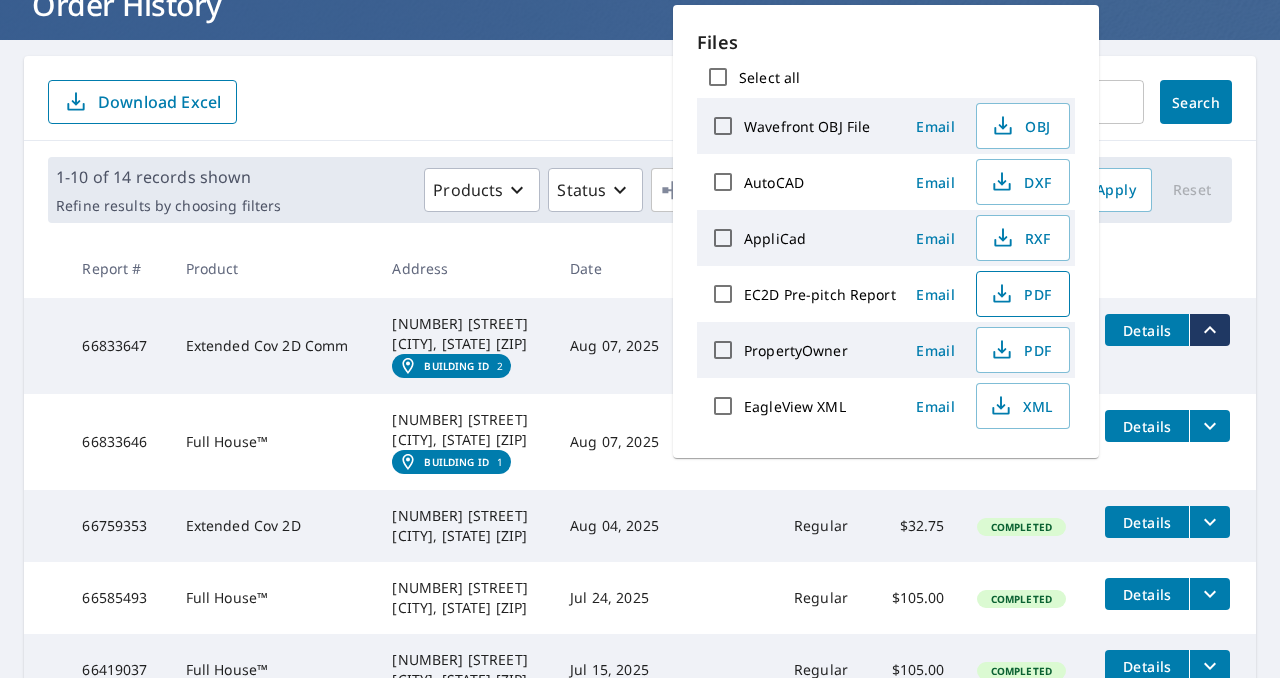 click on "PDF" at bounding box center [1021, 294] 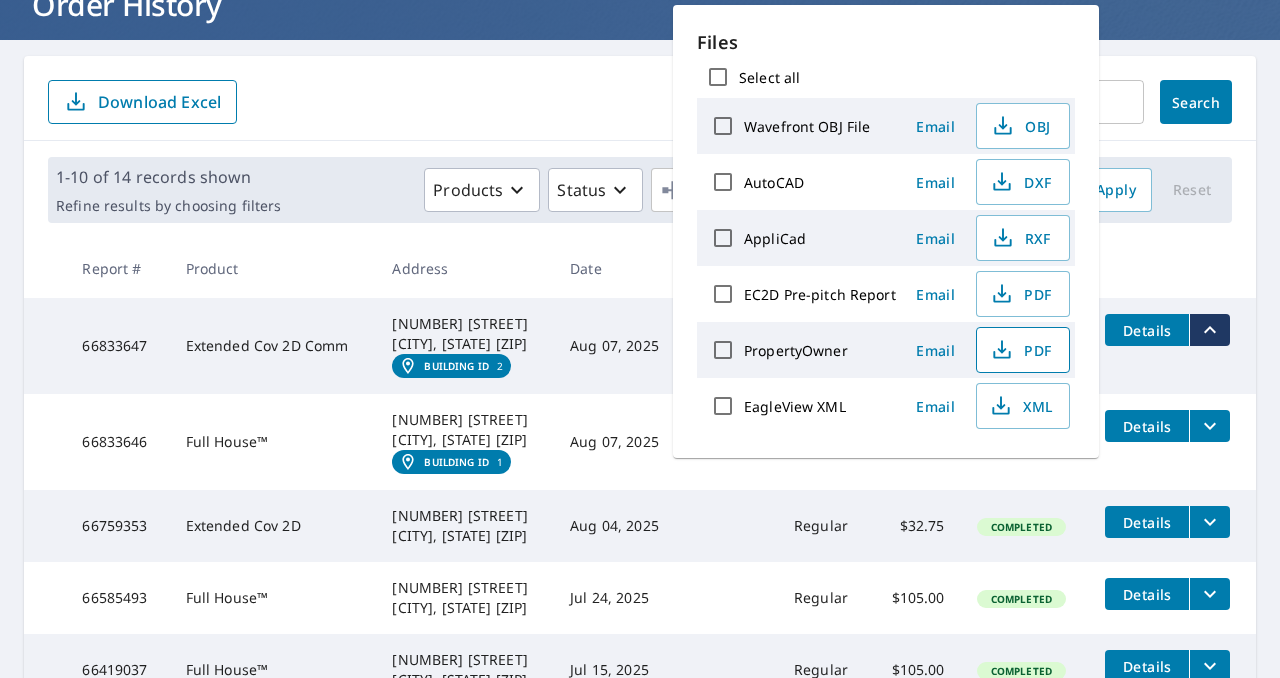 click on "PDF" at bounding box center (1023, 350) 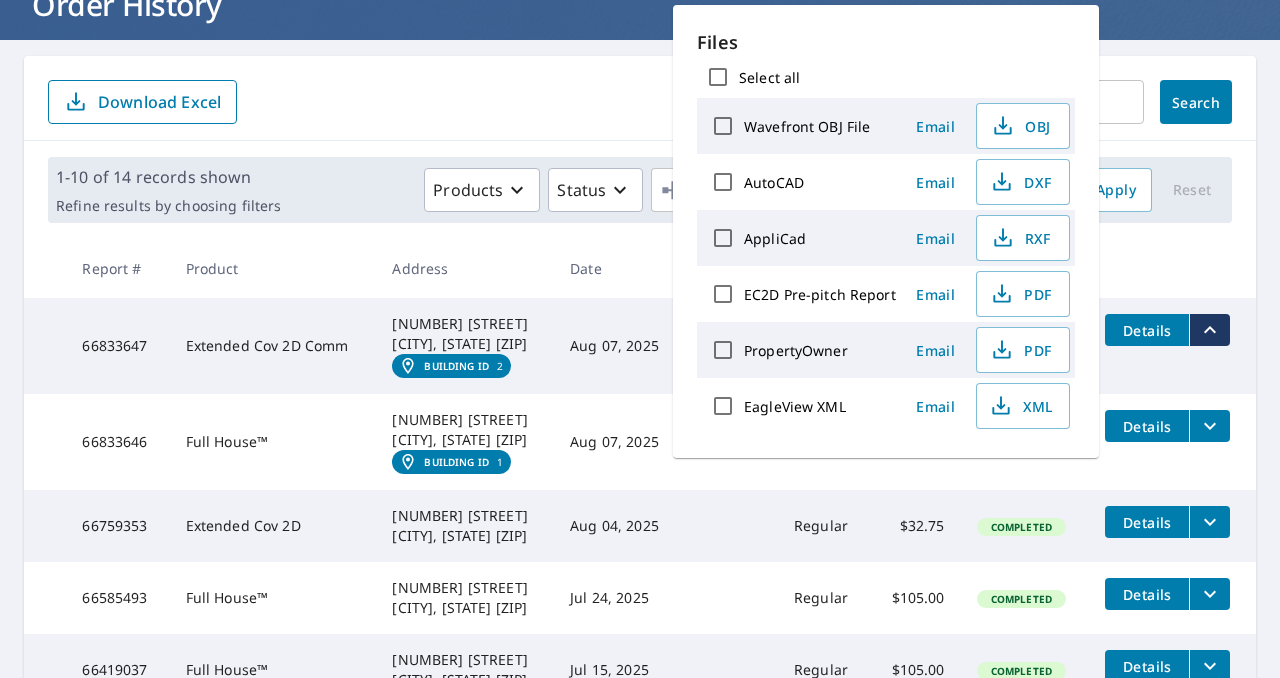 click at bounding box center (1172, 268) 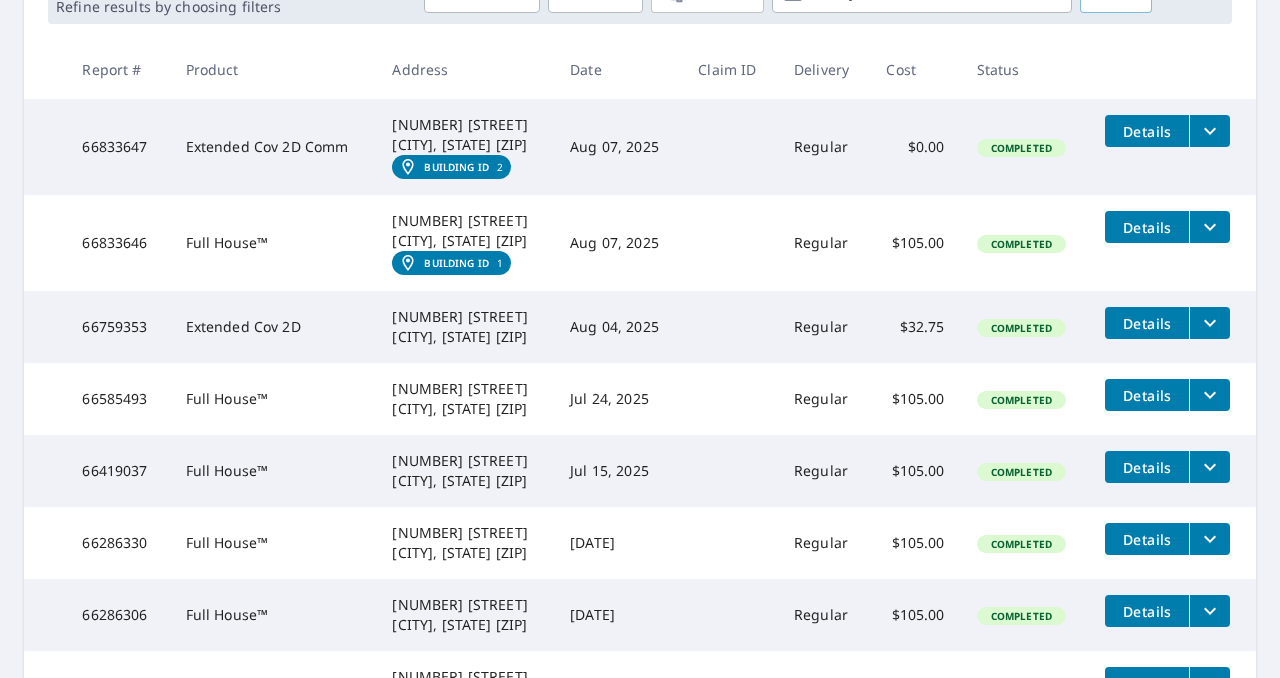 scroll, scrollTop: 0, scrollLeft: 0, axis: both 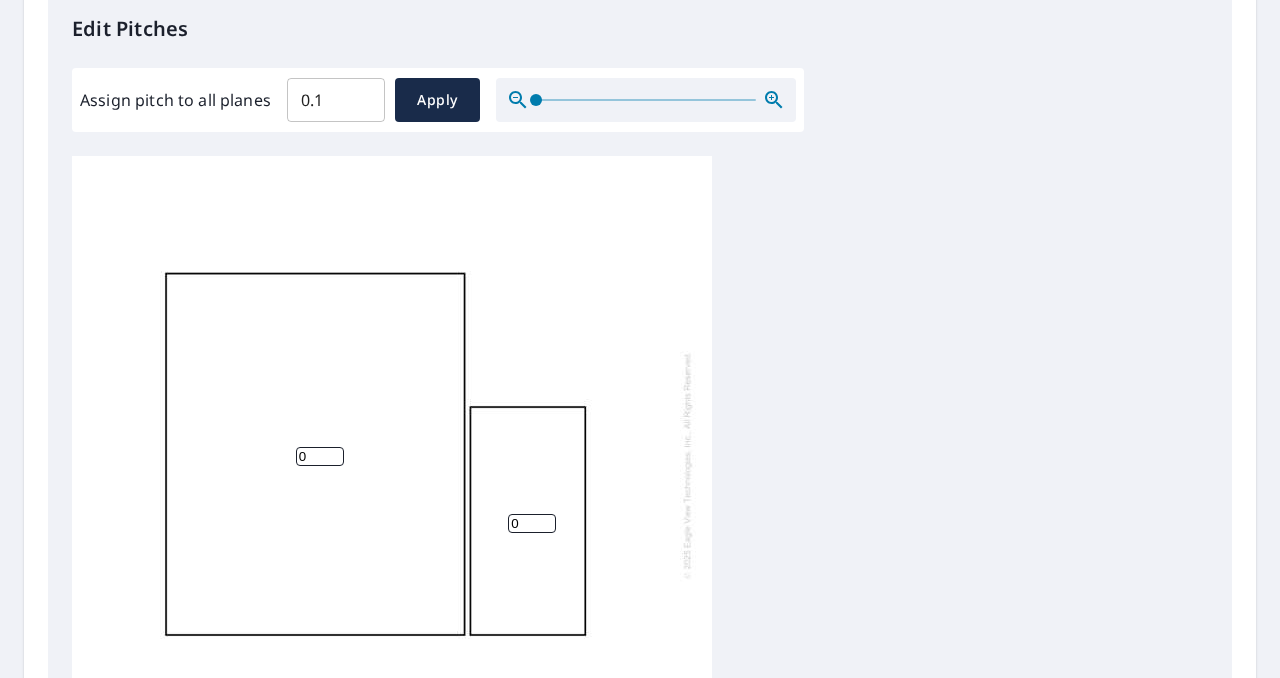 click on "0.1" at bounding box center [336, 100] 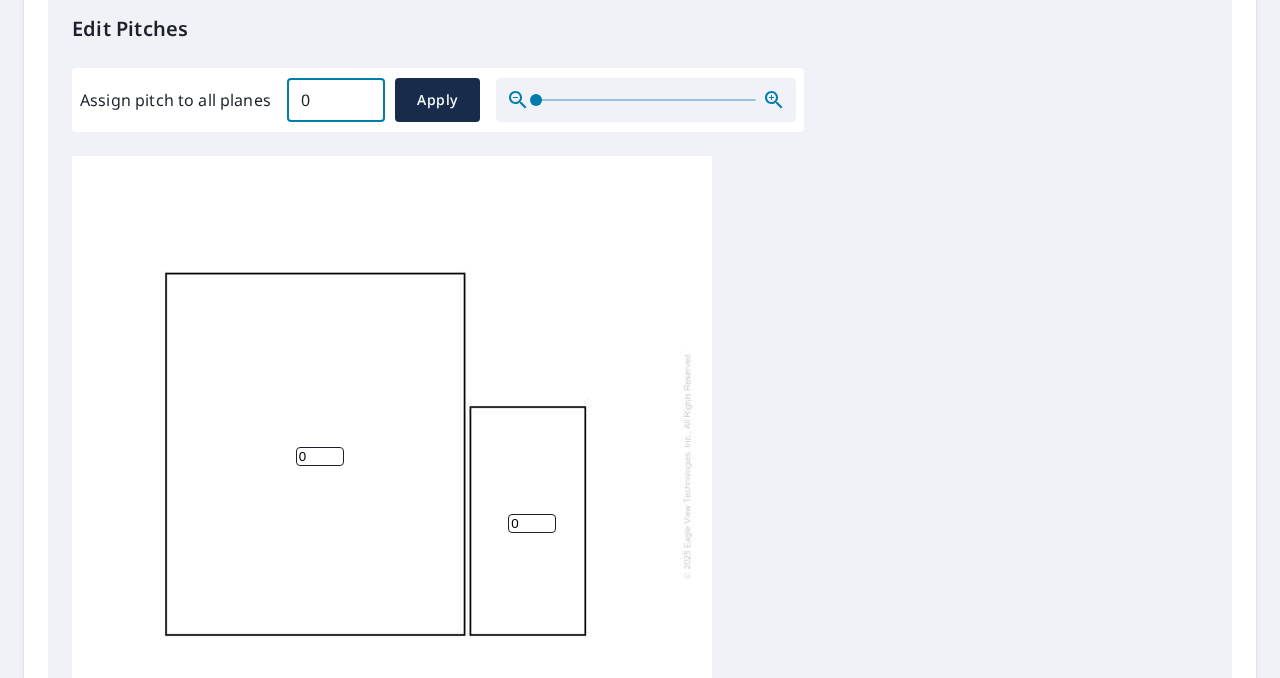 type on "0" 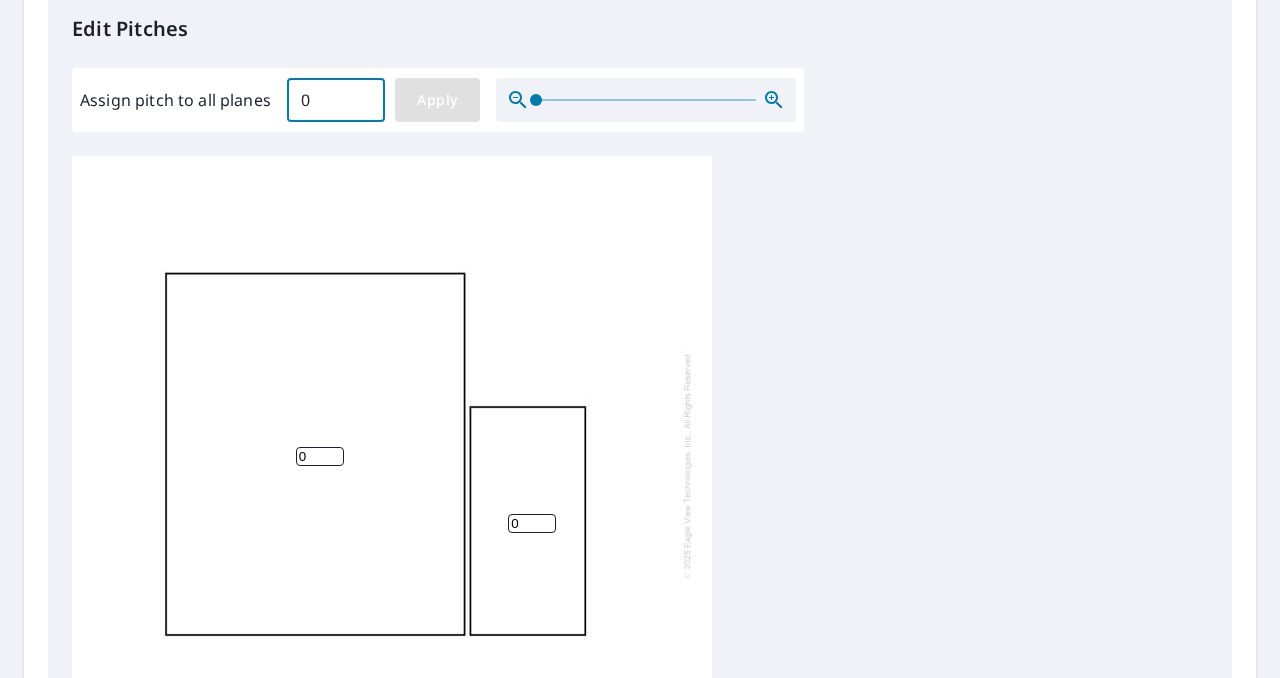 click on "Apply" at bounding box center [437, 100] 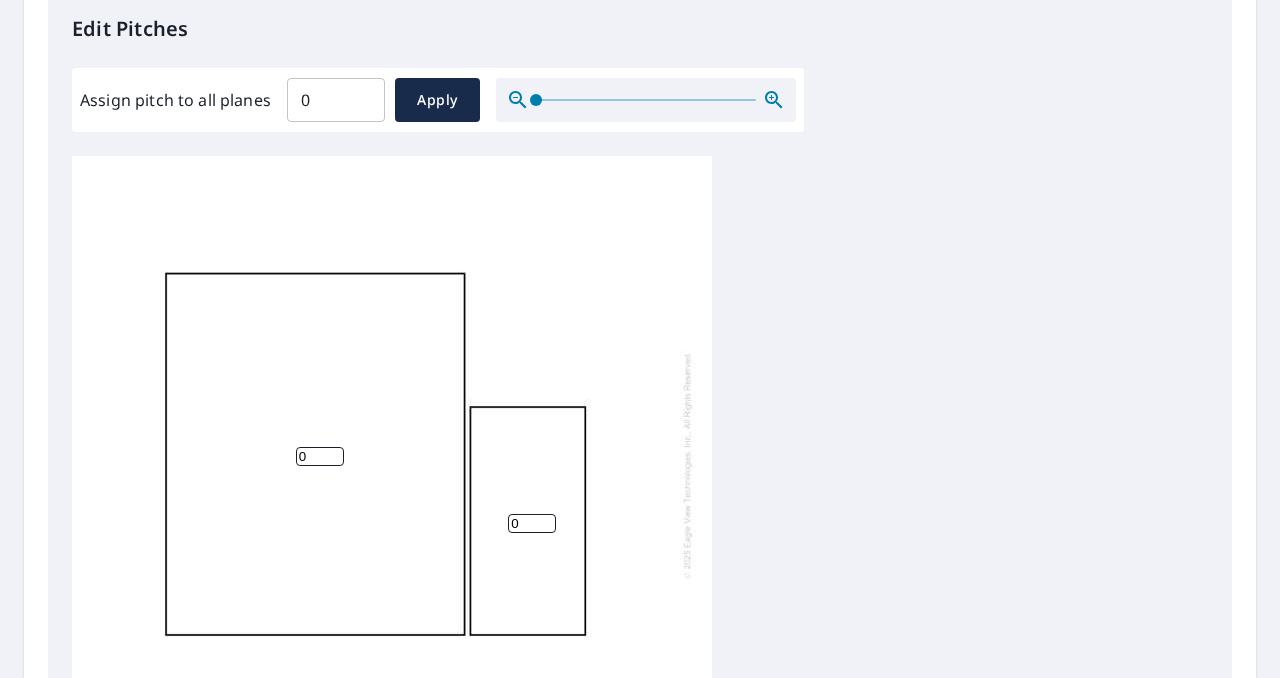 scroll, scrollTop: 19, scrollLeft: 0, axis: vertical 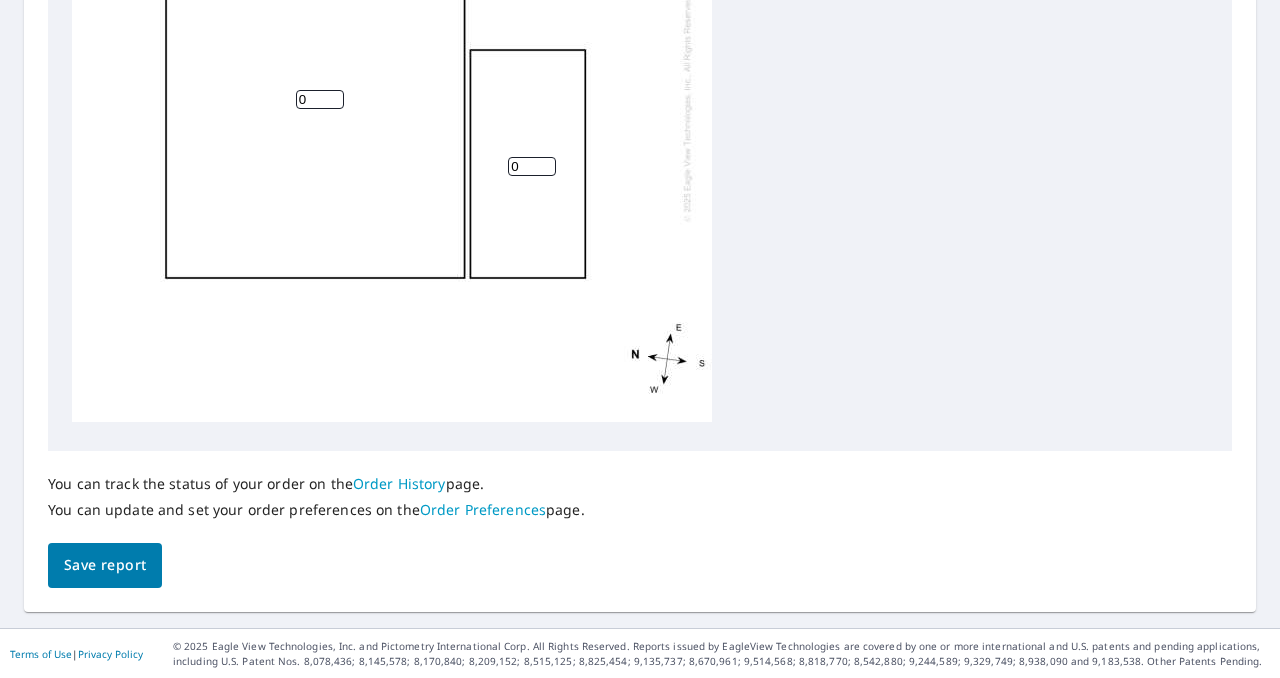 click on "Save report" at bounding box center [105, 565] 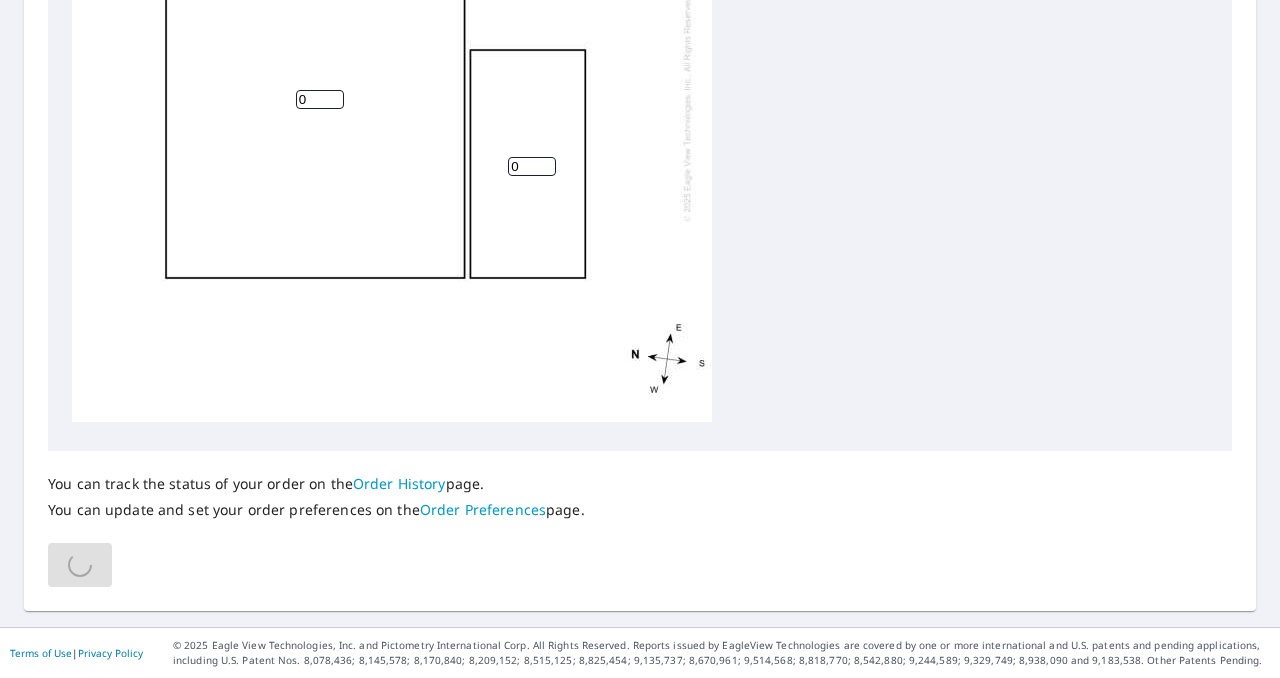 scroll, scrollTop: 0, scrollLeft: 0, axis: both 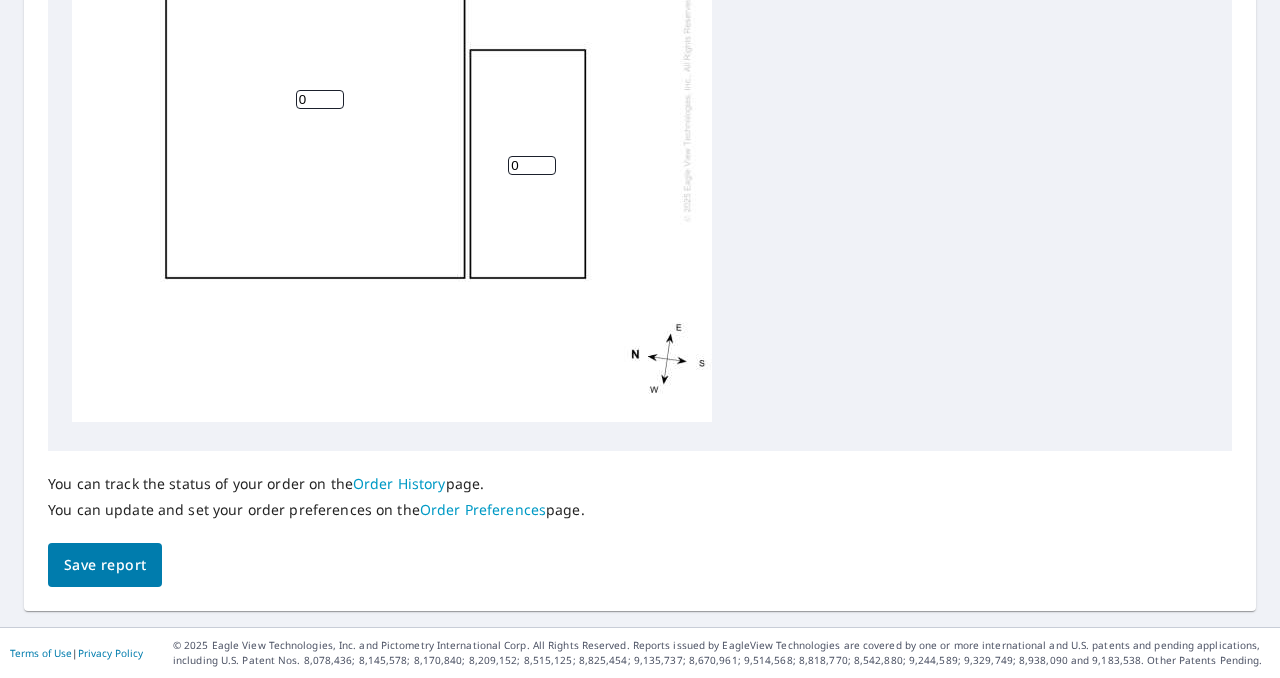 click on "Save report" at bounding box center (105, 565) 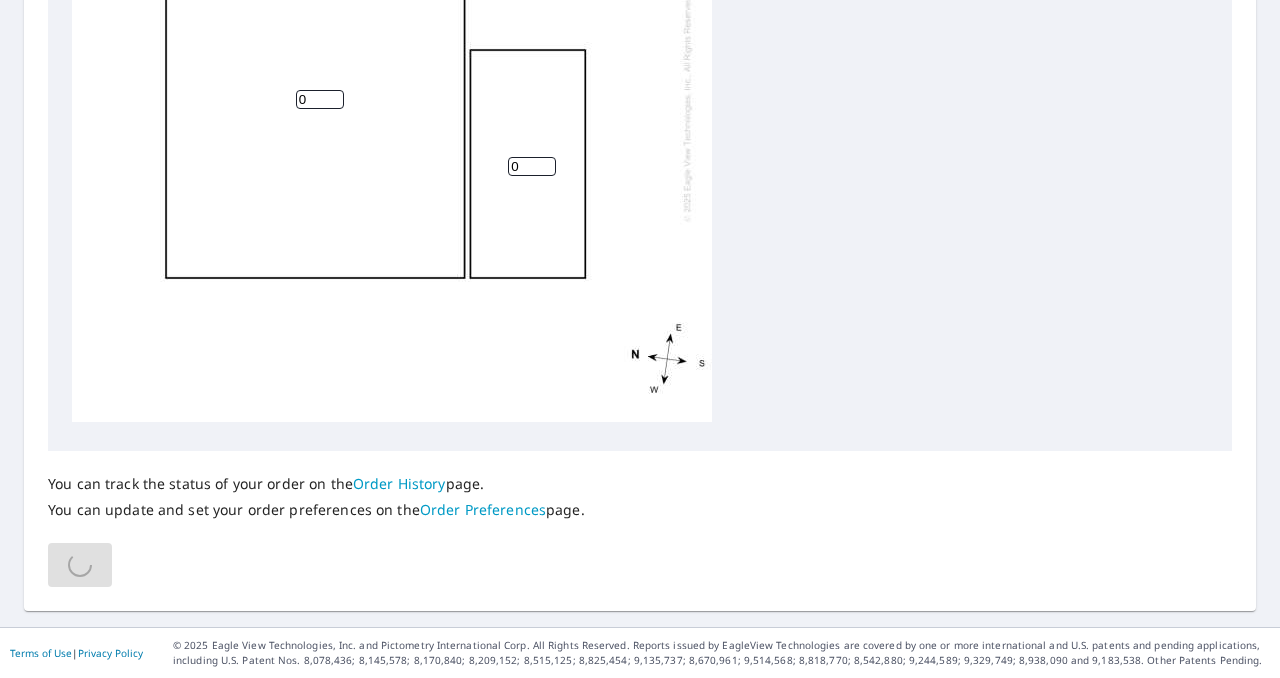 scroll, scrollTop: 904, scrollLeft: 0, axis: vertical 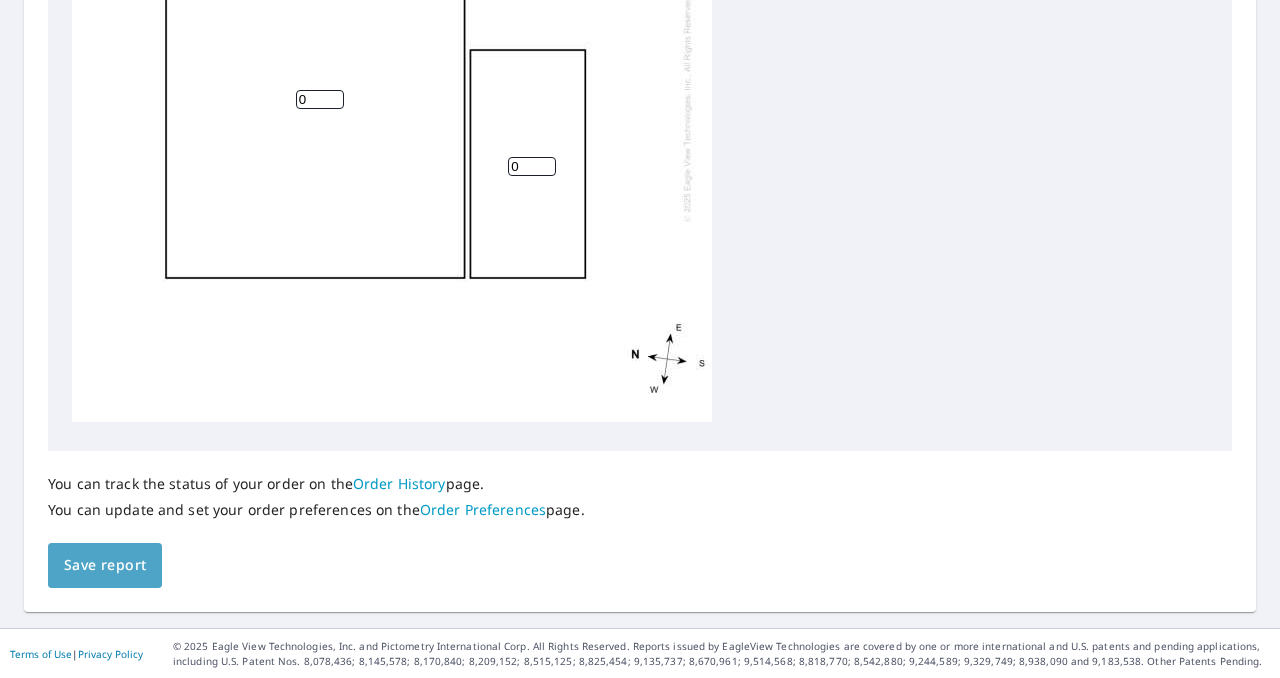 click on "Save report" at bounding box center [105, 565] 